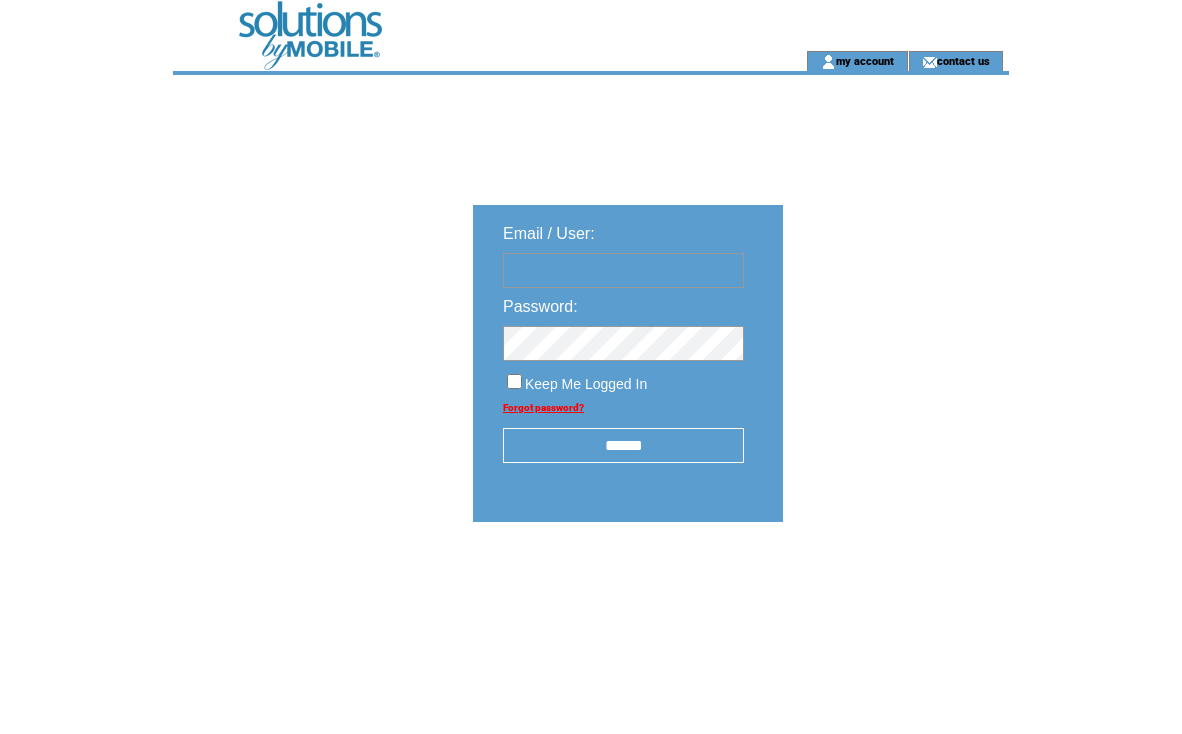 scroll, scrollTop: 0, scrollLeft: 0, axis: both 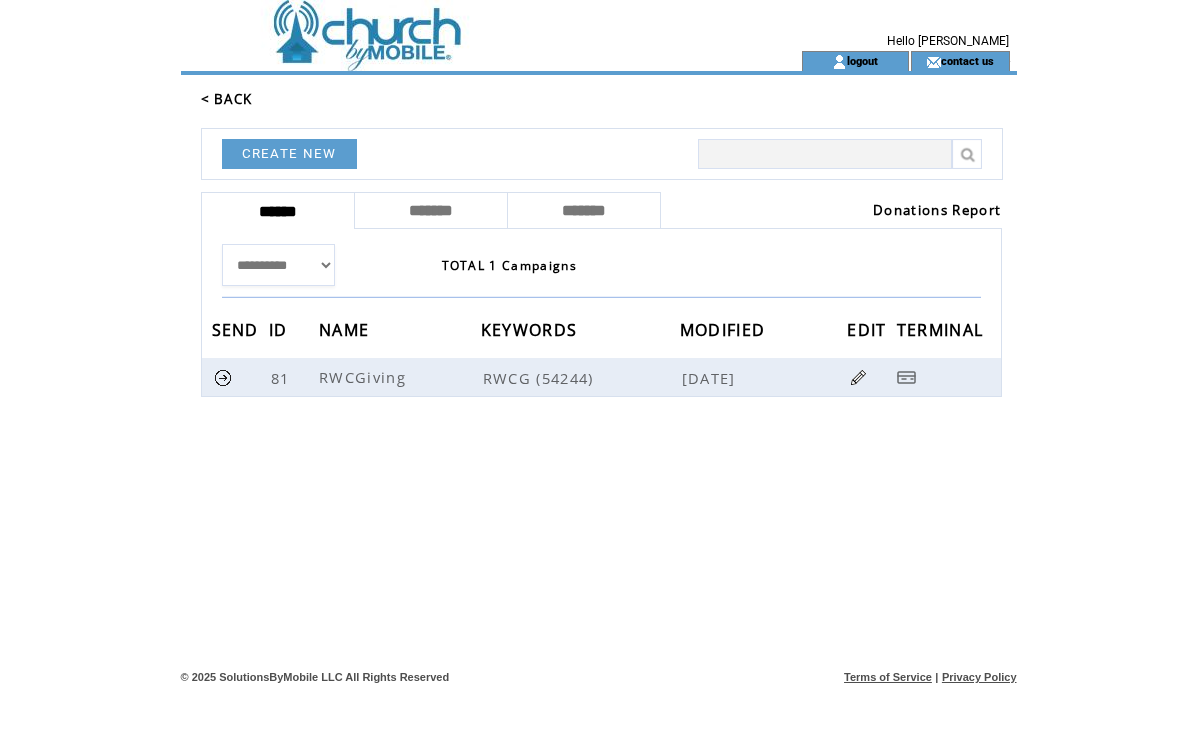 click on "Donations Report" at bounding box center [937, 210] 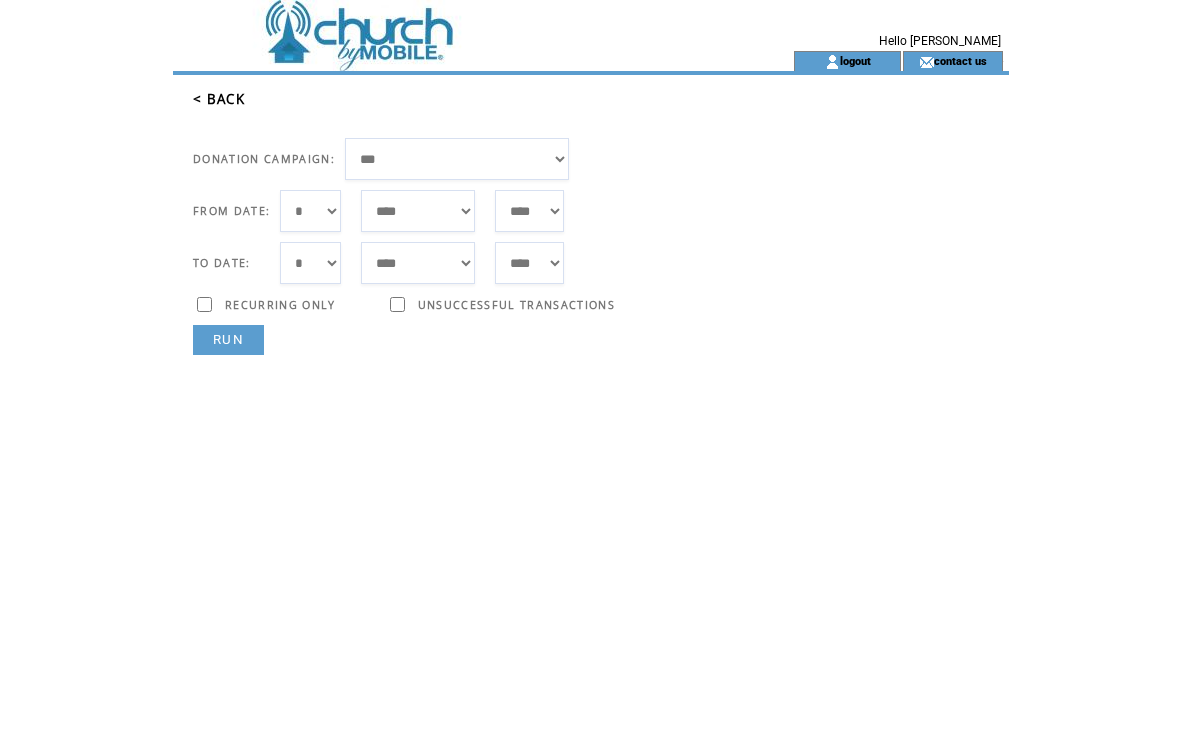 scroll, scrollTop: 0, scrollLeft: 0, axis: both 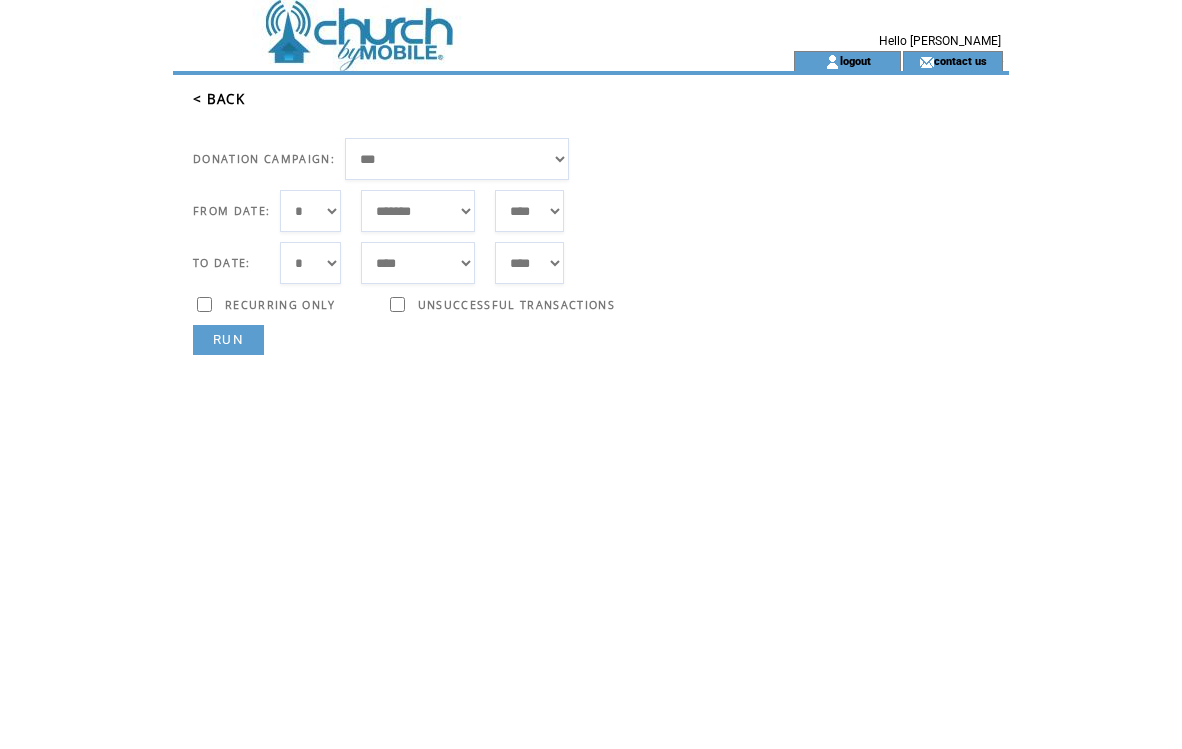select on "*" 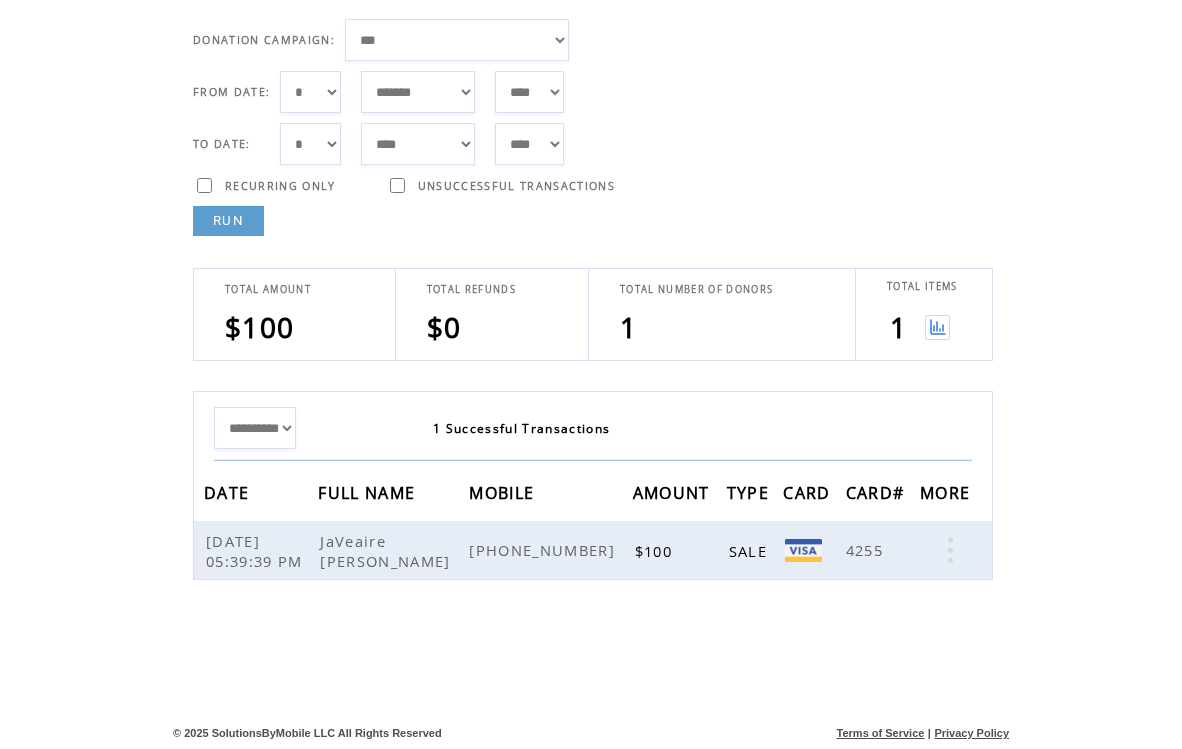 scroll, scrollTop: 119, scrollLeft: 0, axis: vertical 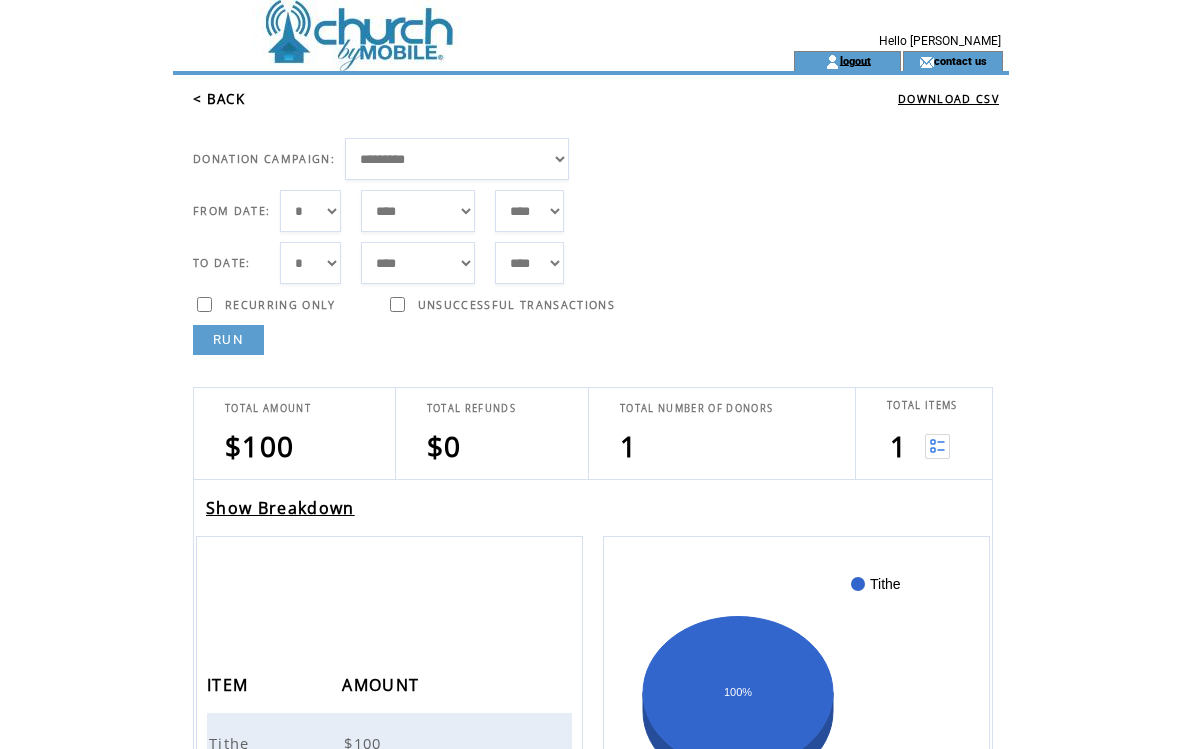 click on "logout" at bounding box center [855, 60] 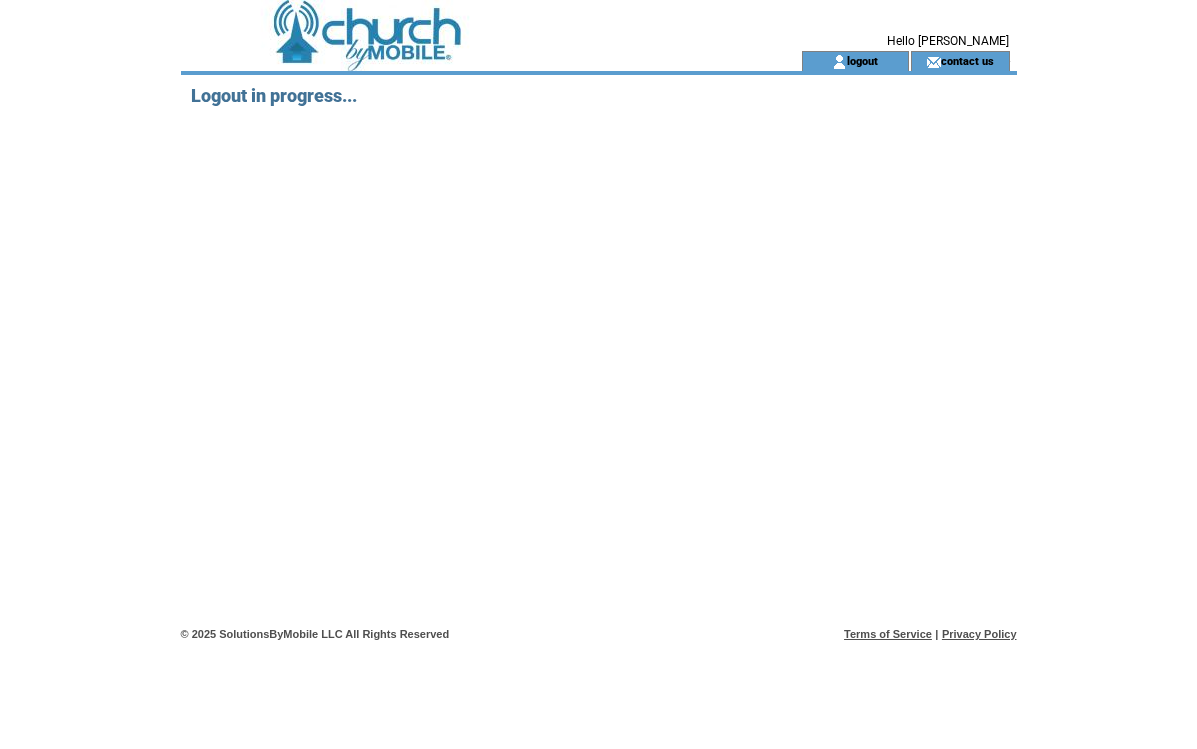 scroll, scrollTop: 0, scrollLeft: 0, axis: both 